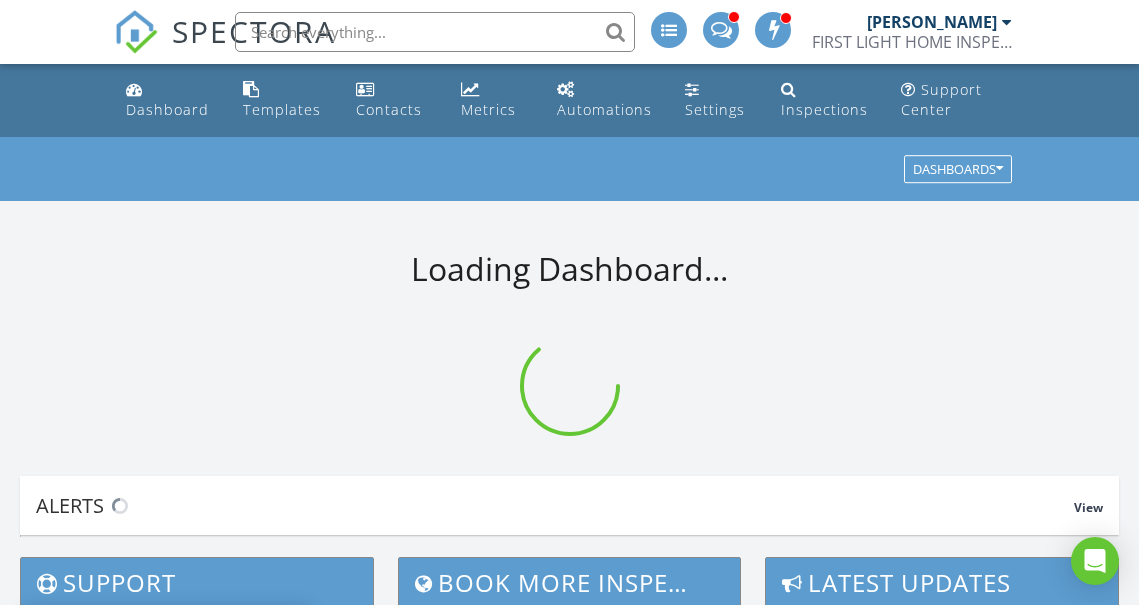 scroll, scrollTop: 0, scrollLeft: 0, axis: both 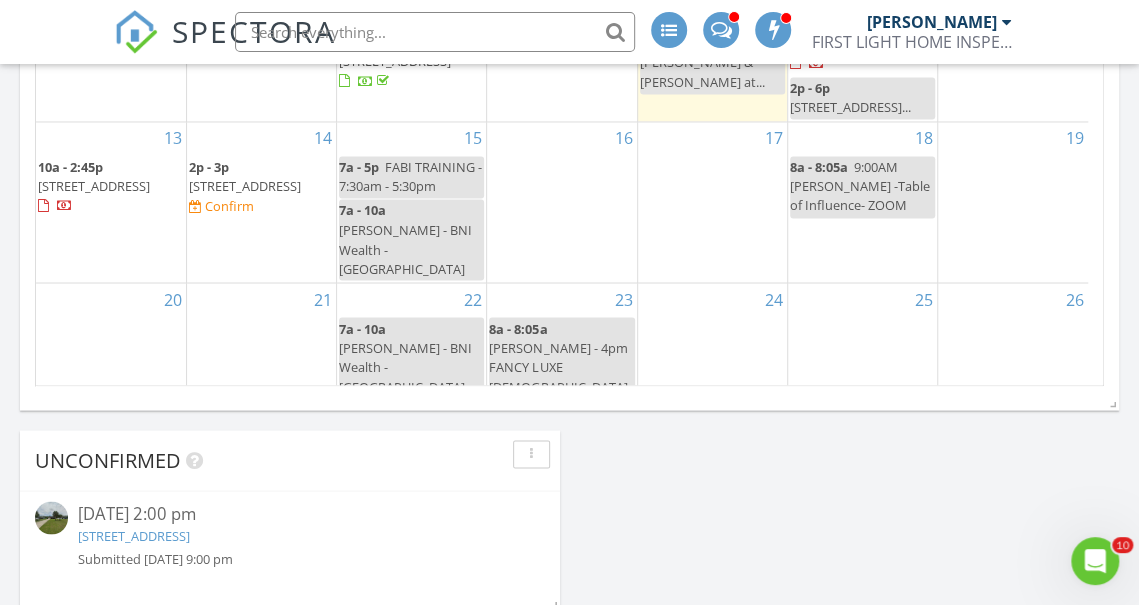 click on "1001 Deer Chase Dr, St. Augustine 32086" at bounding box center (245, 186) 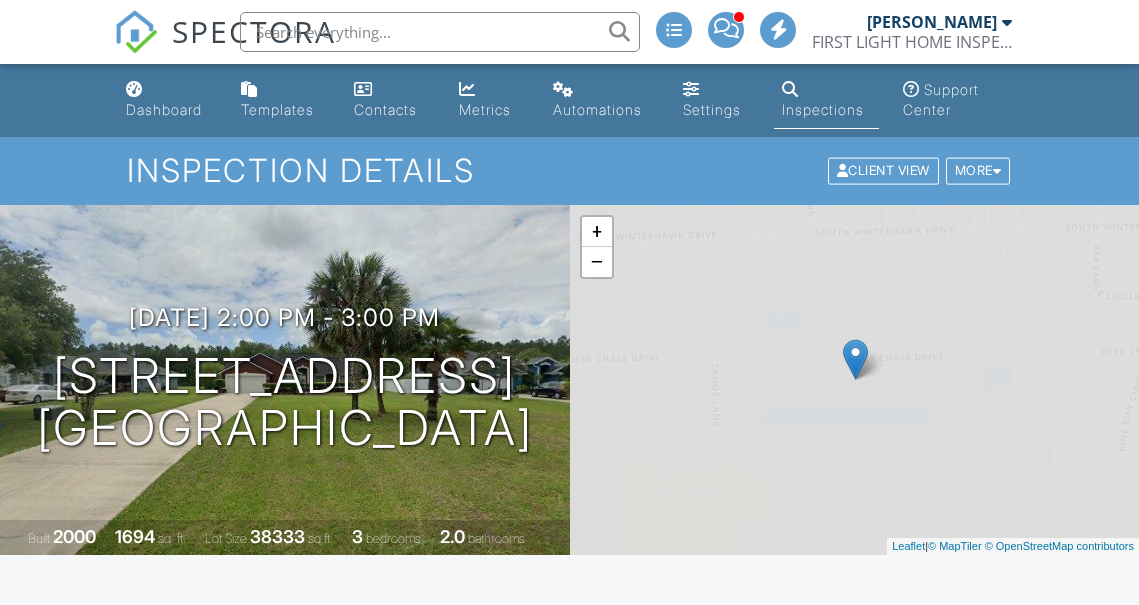 scroll, scrollTop: 0, scrollLeft: 0, axis: both 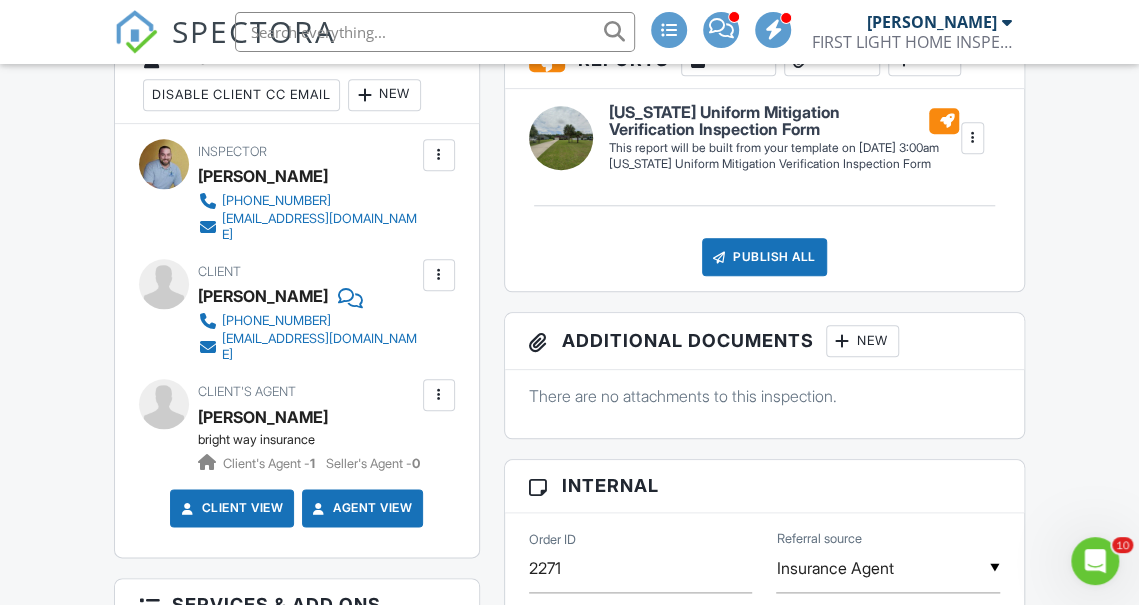 click at bounding box center (439, 275) 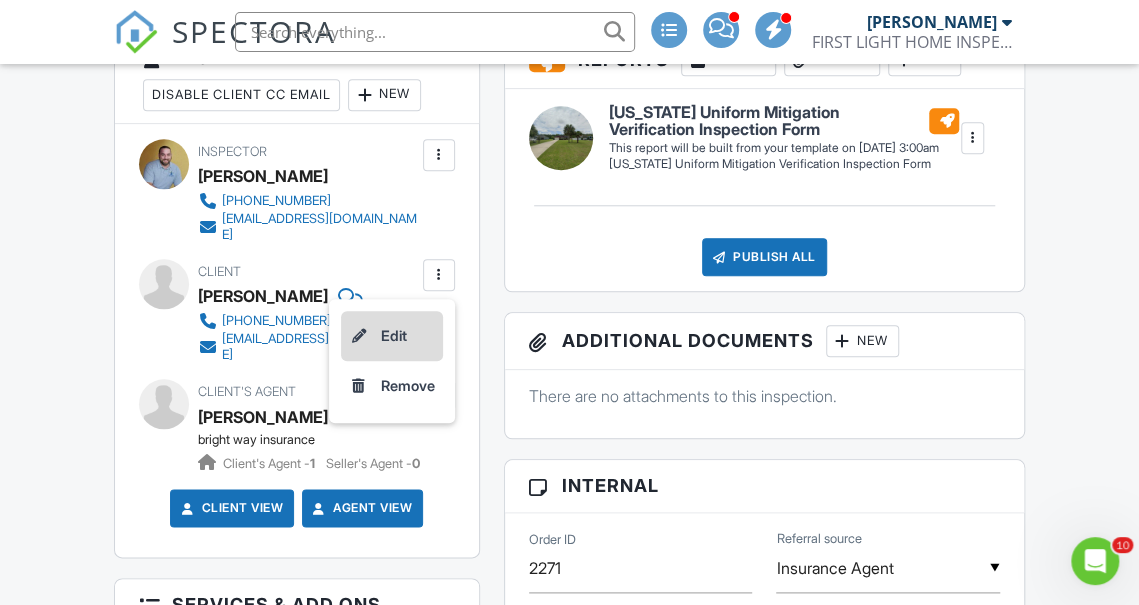 click on "Edit" at bounding box center [392, 336] 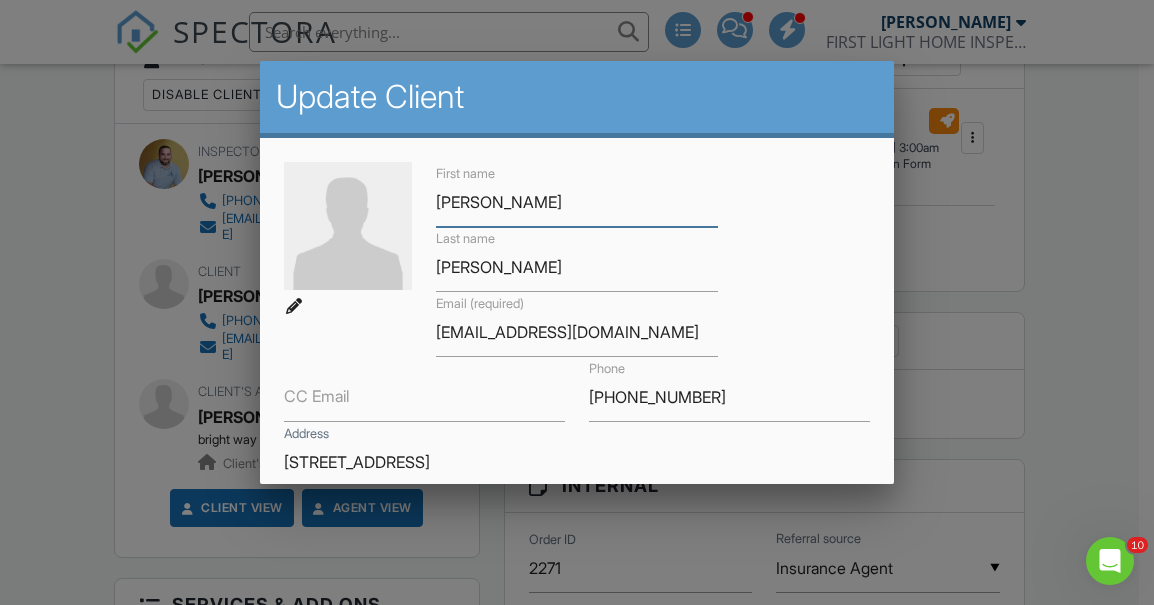 click on "thomas" at bounding box center [576, 202] 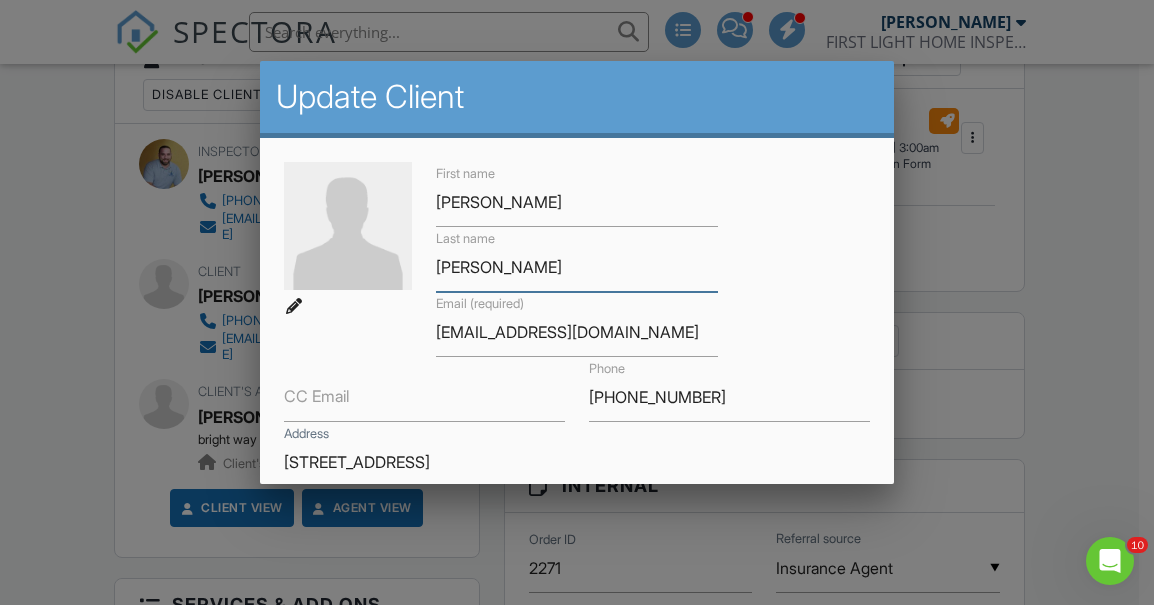 click on "mestrovich" at bounding box center [576, 267] 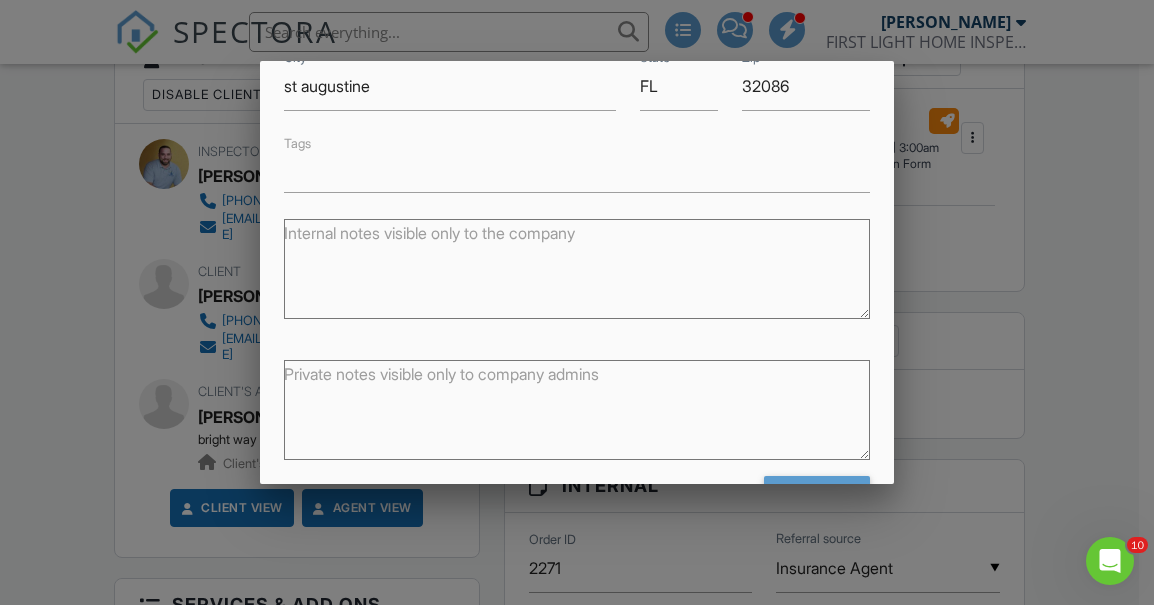 scroll, scrollTop: 505, scrollLeft: 0, axis: vertical 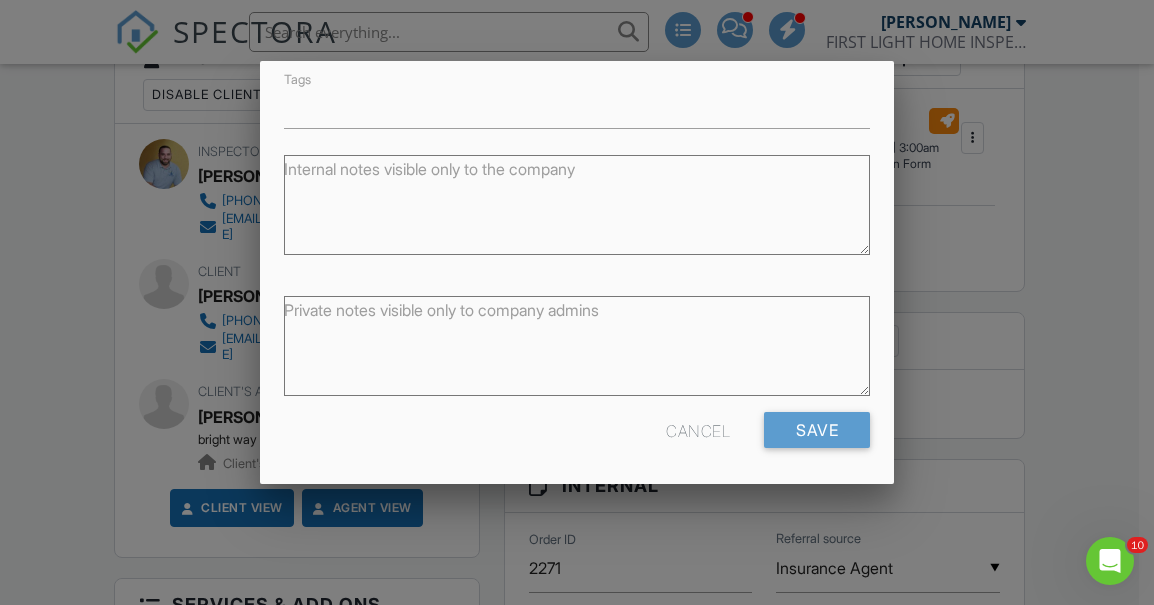 type on "[PERSON_NAME]" 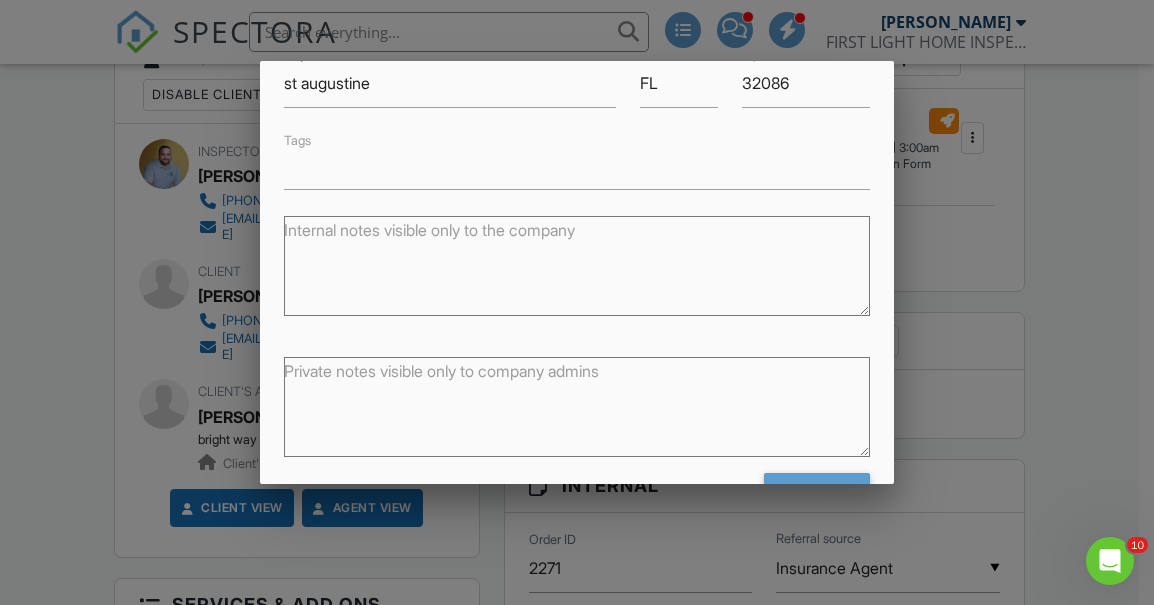 scroll, scrollTop: 505, scrollLeft: 0, axis: vertical 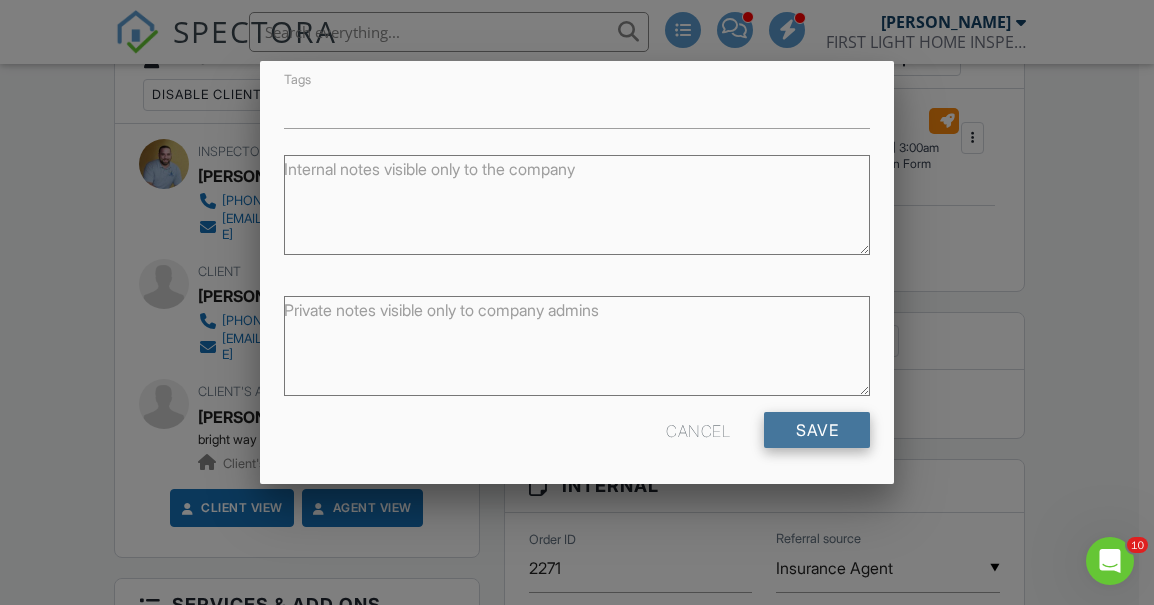 click on "Save" at bounding box center (817, 430) 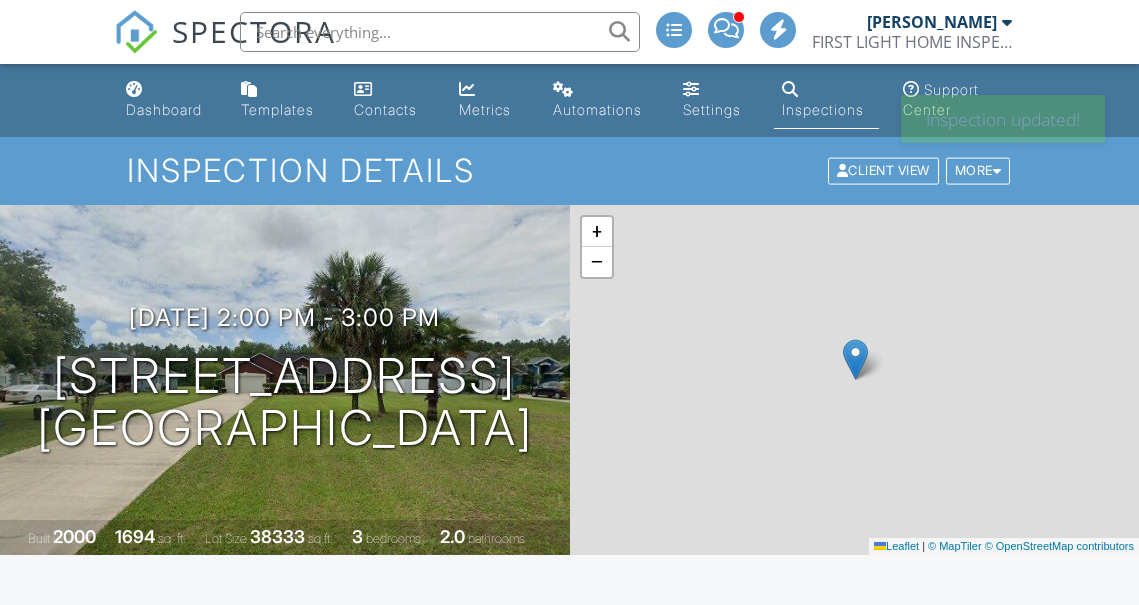 scroll, scrollTop: 0, scrollLeft: 0, axis: both 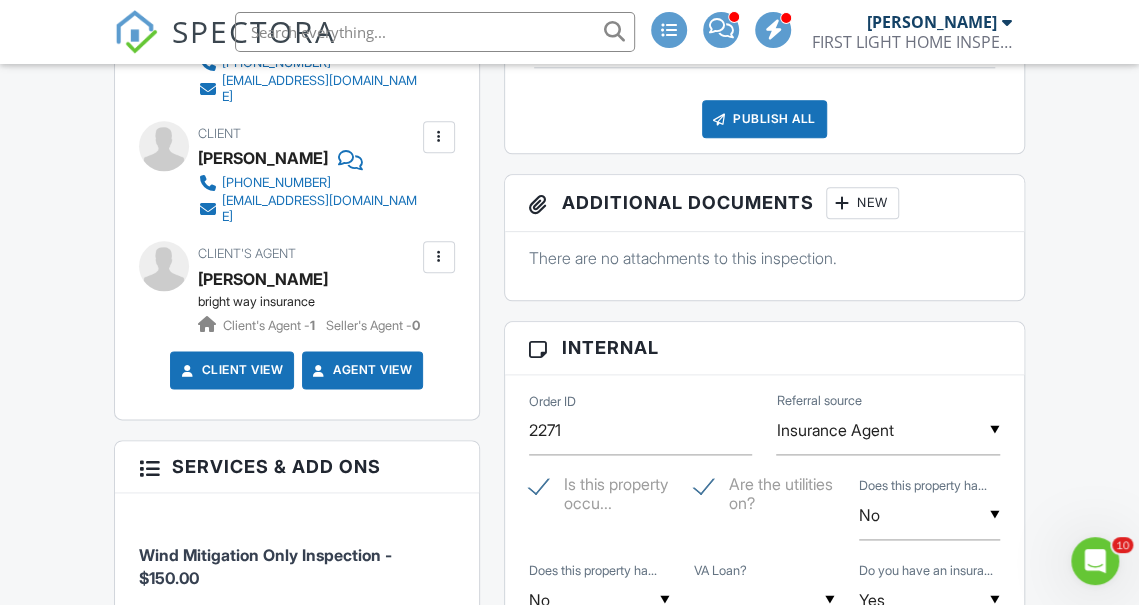 click at bounding box center (439, 257) 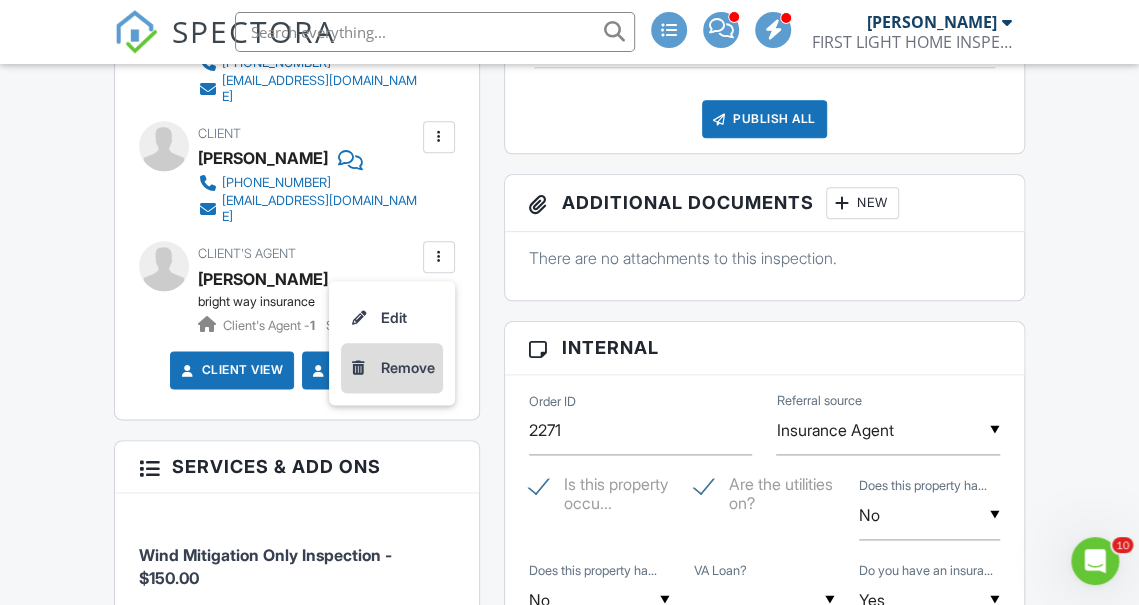 click on "Remove" at bounding box center (392, 368) 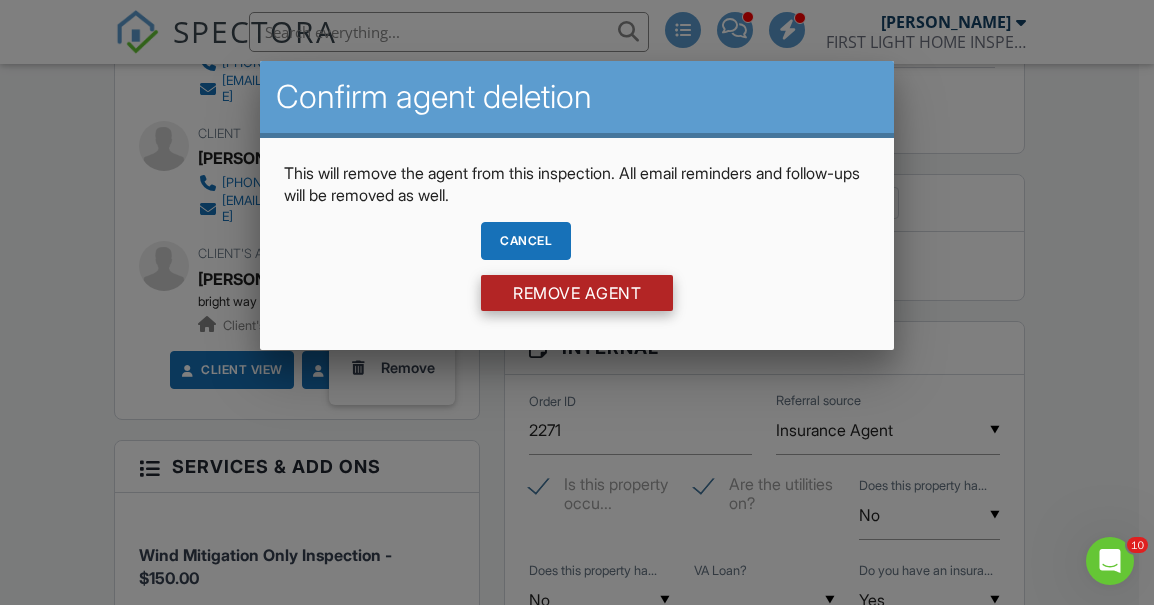 click on "Remove Agent" at bounding box center [577, 293] 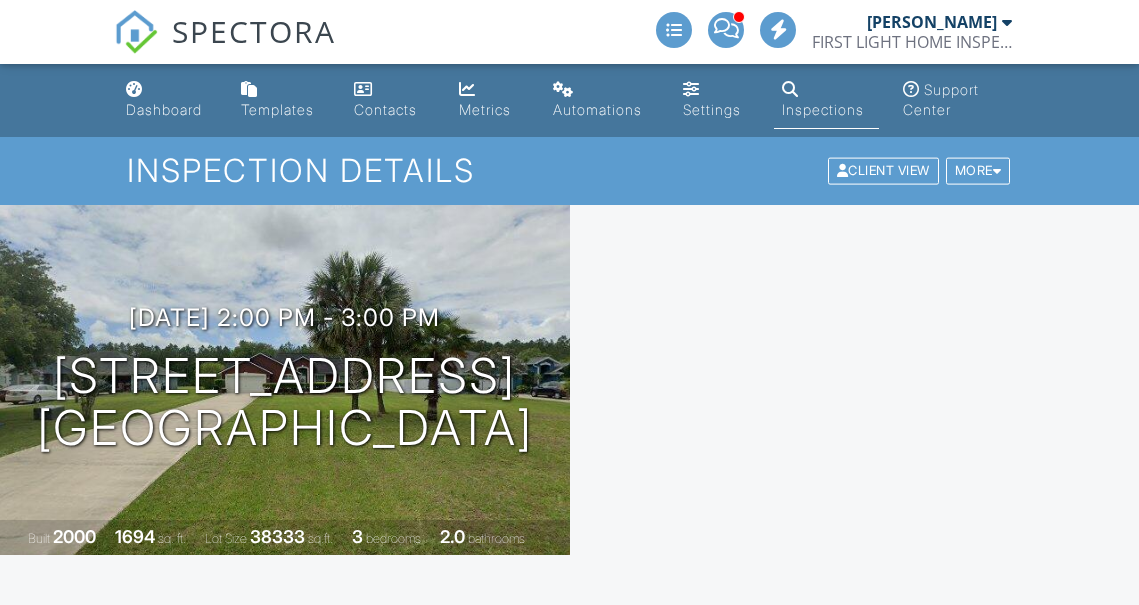 scroll, scrollTop: 0, scrollLeft: 0, axis: both 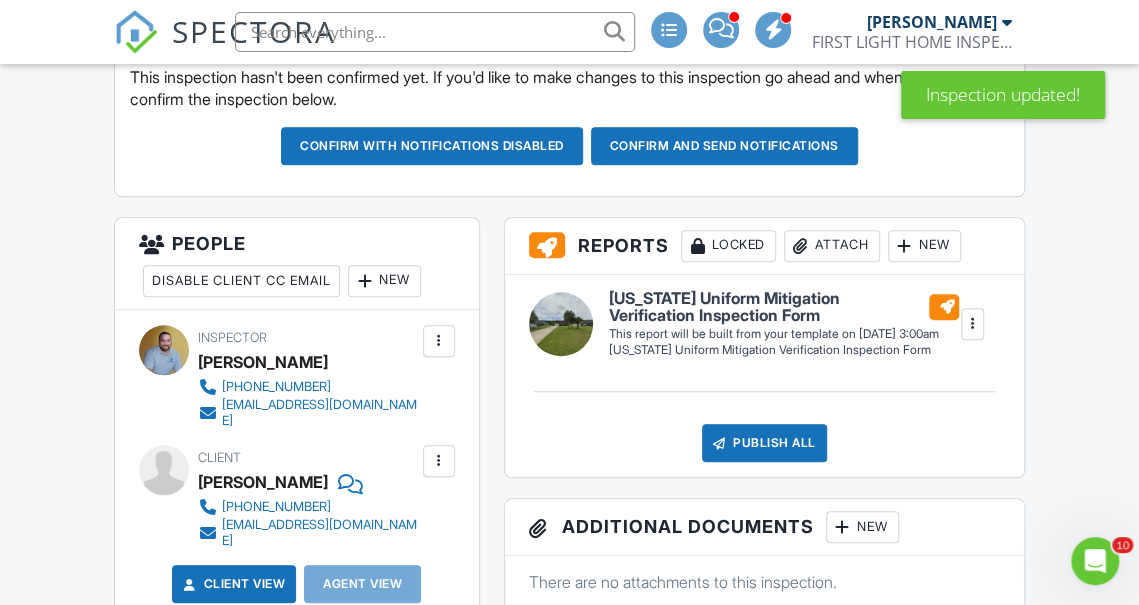 click on "New" at bounding box center (384, 281) 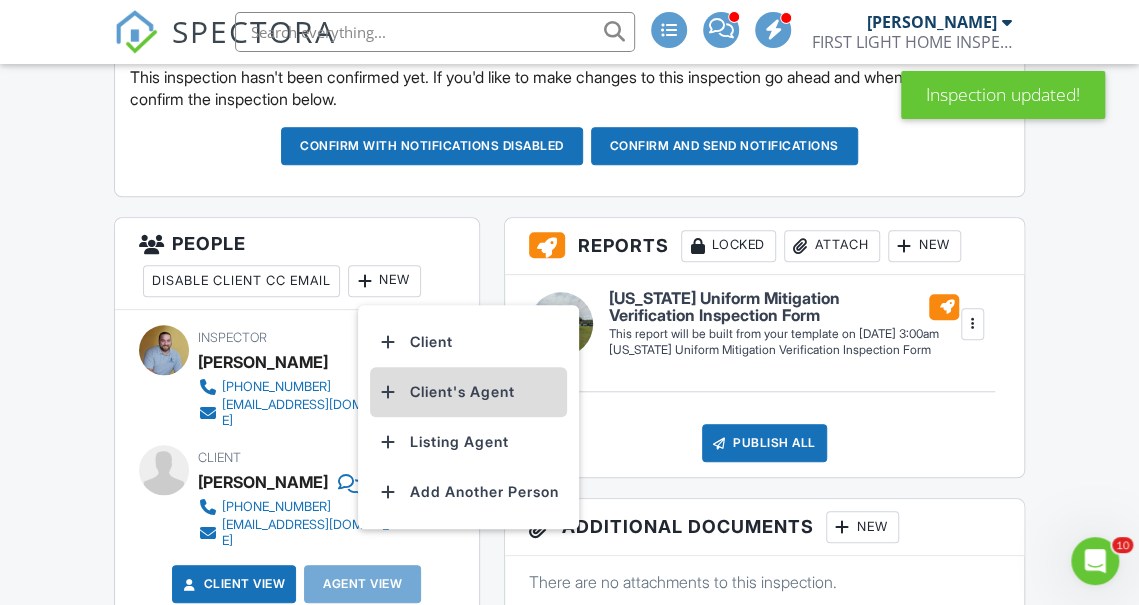 click on "Client's Agent" at bounding box center [468, 392] 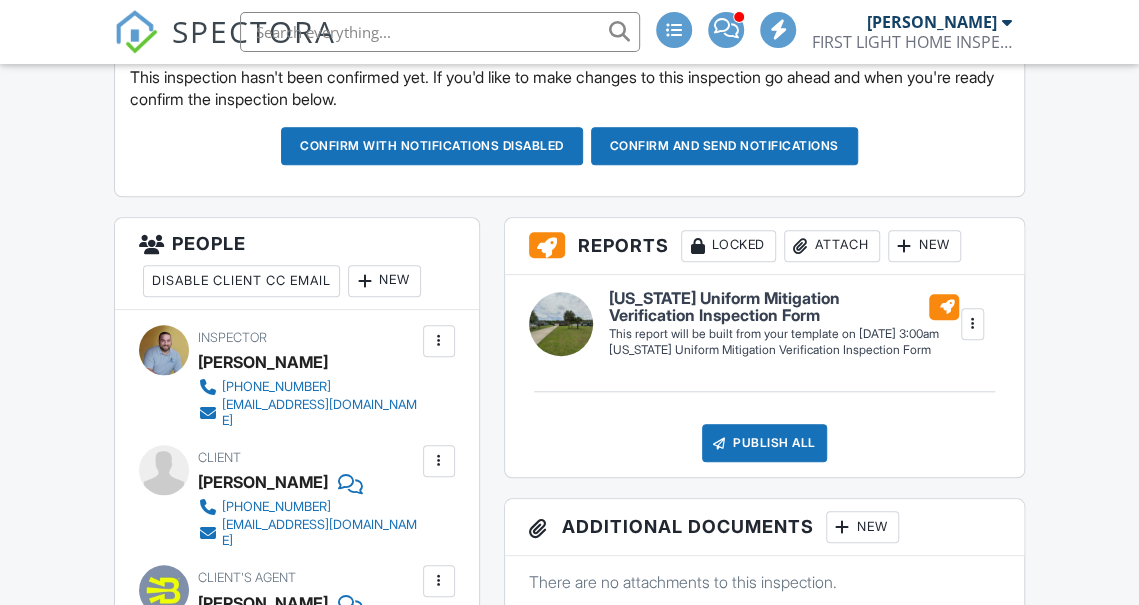 scroll, scrollTop: 606, scrollLeft: 0, axis: vertical 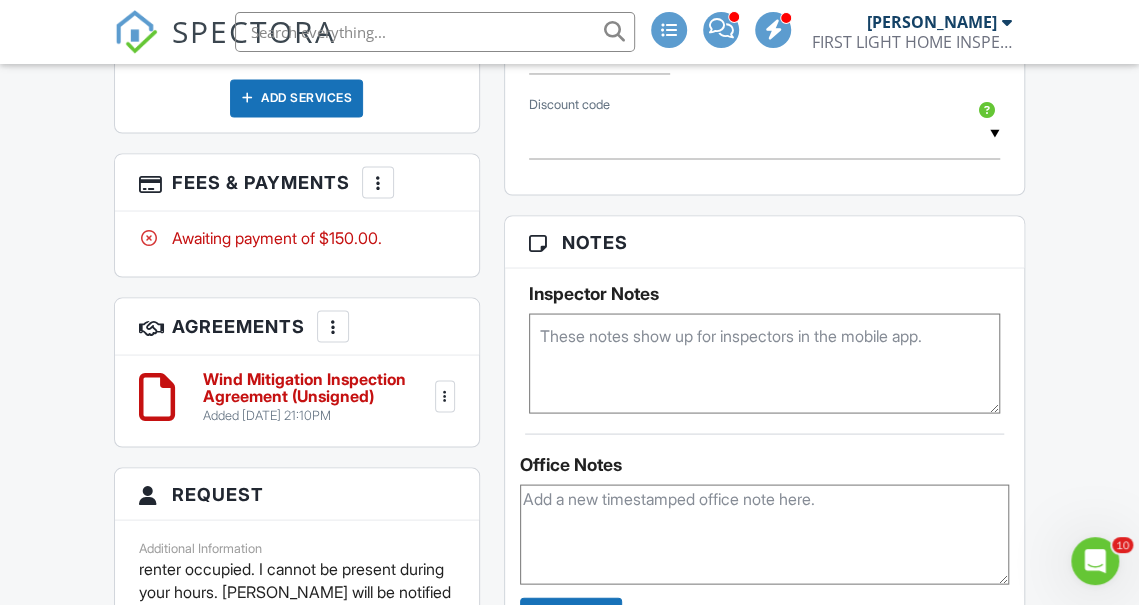 click at bounding box center (378, 182) 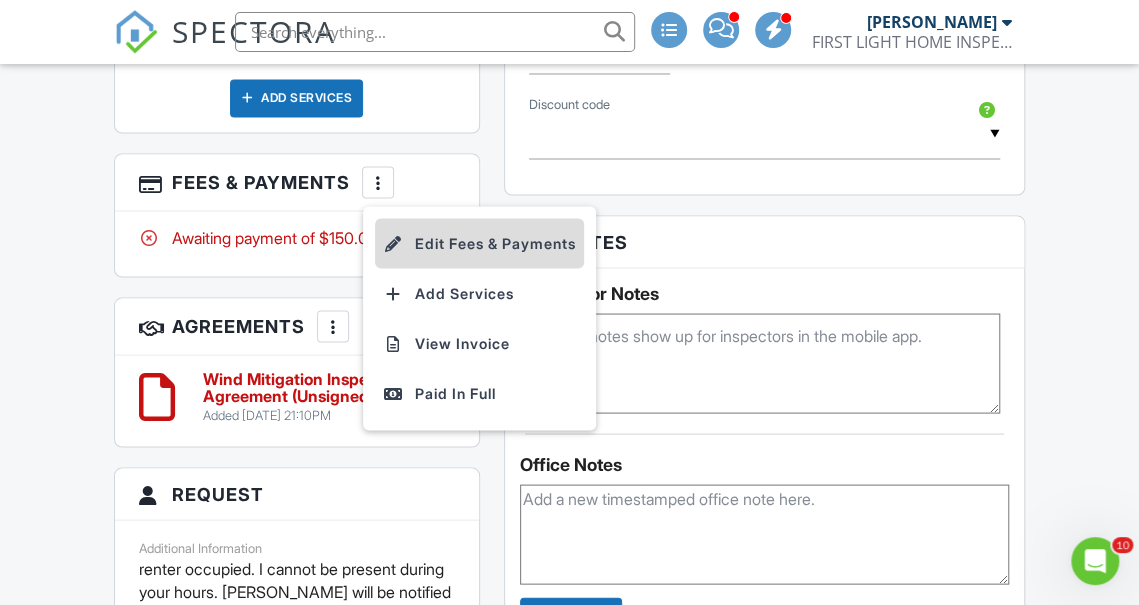 click on "Edit Fees & Payments" at bounding box center [479, 243] 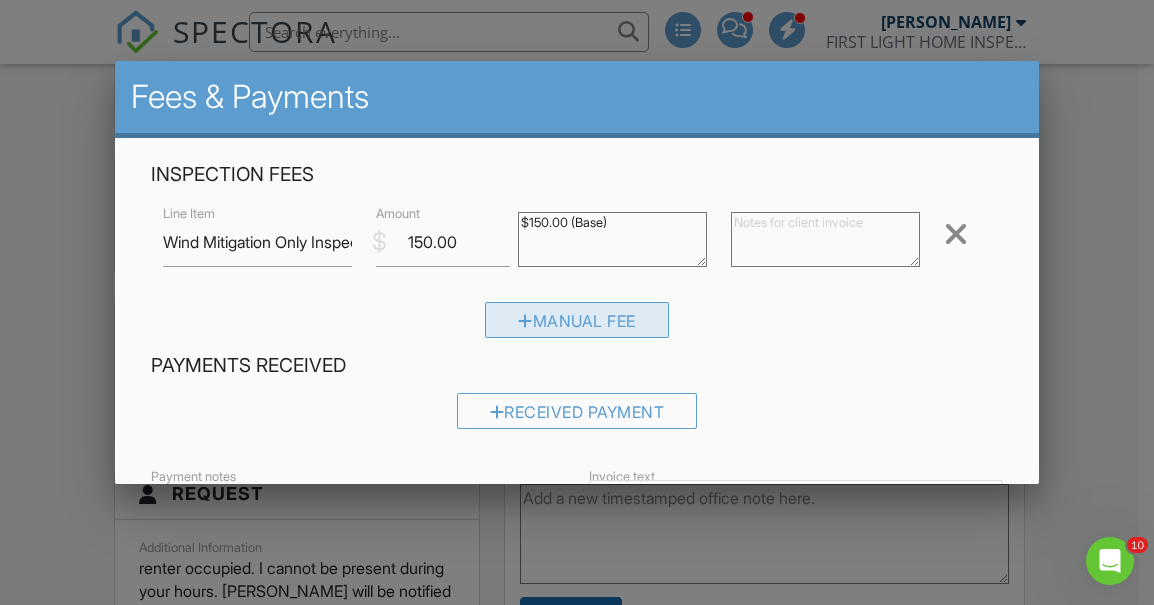 click on "Manual Fee" at bounding box center [577, 320] 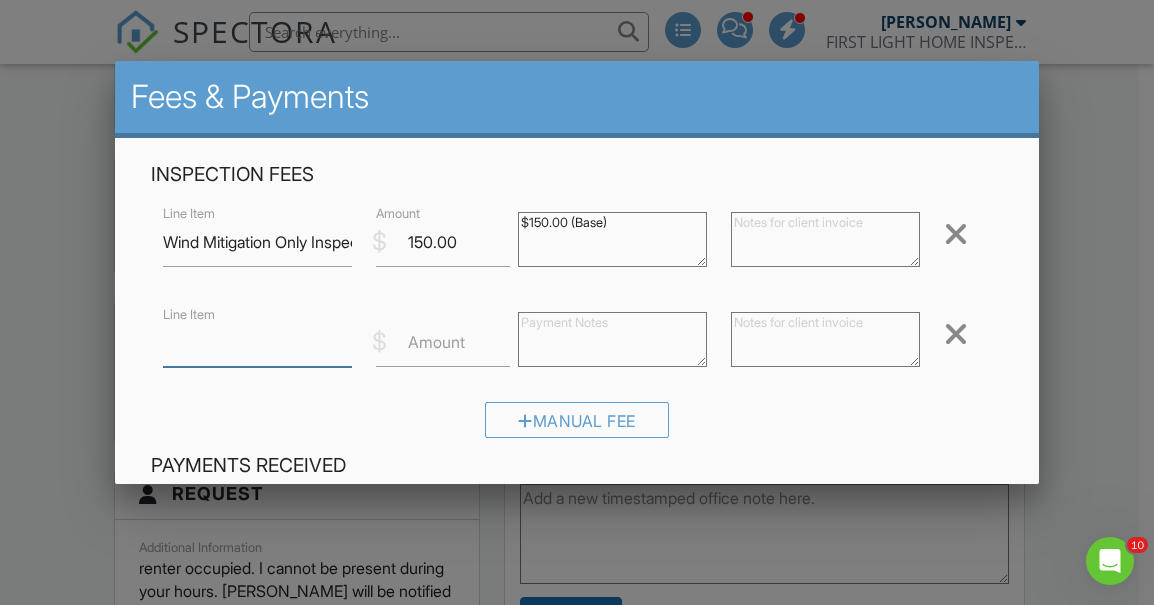 click on "Line Item" at bounding box center [257, 342] 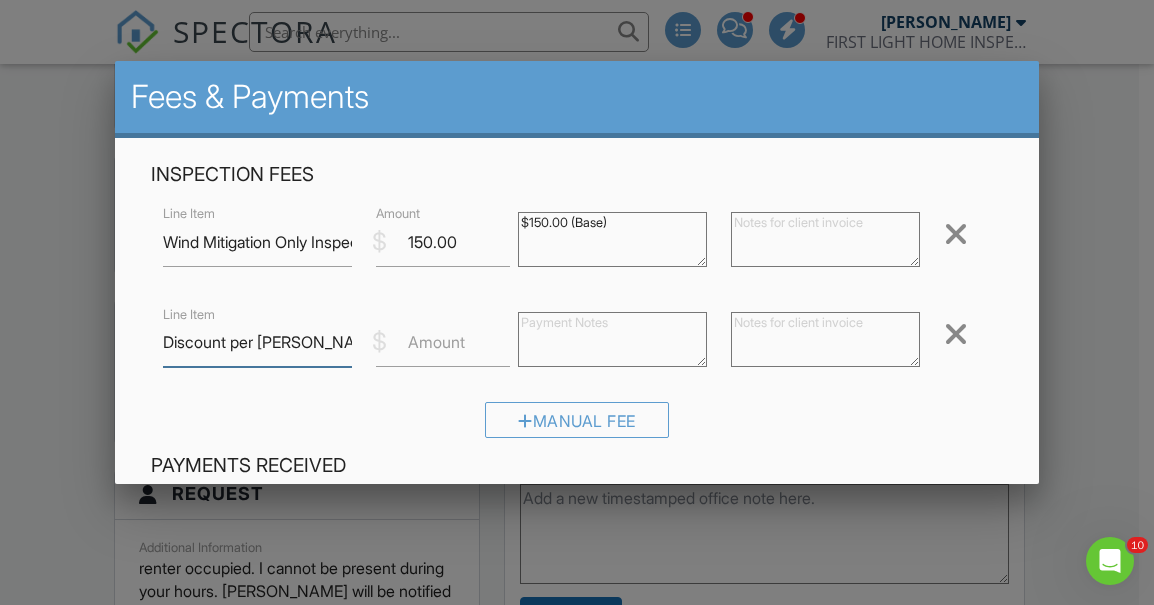 type on "Discount per [PERSON_NAME]" 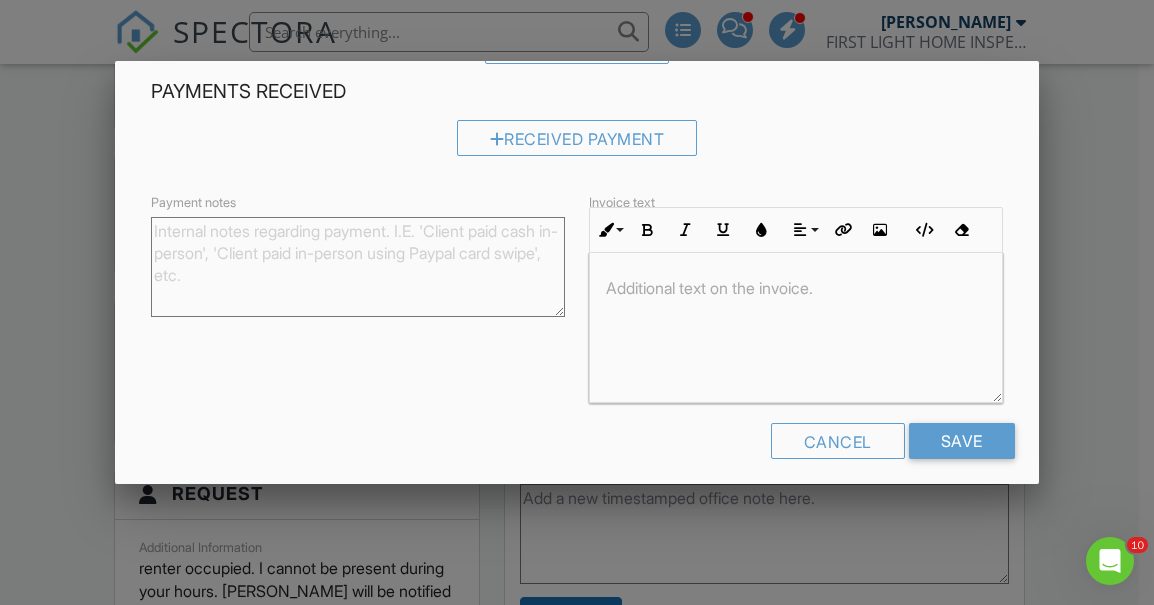scroll, scrollTop: 386, scrollLeft: 0, axis: vertical 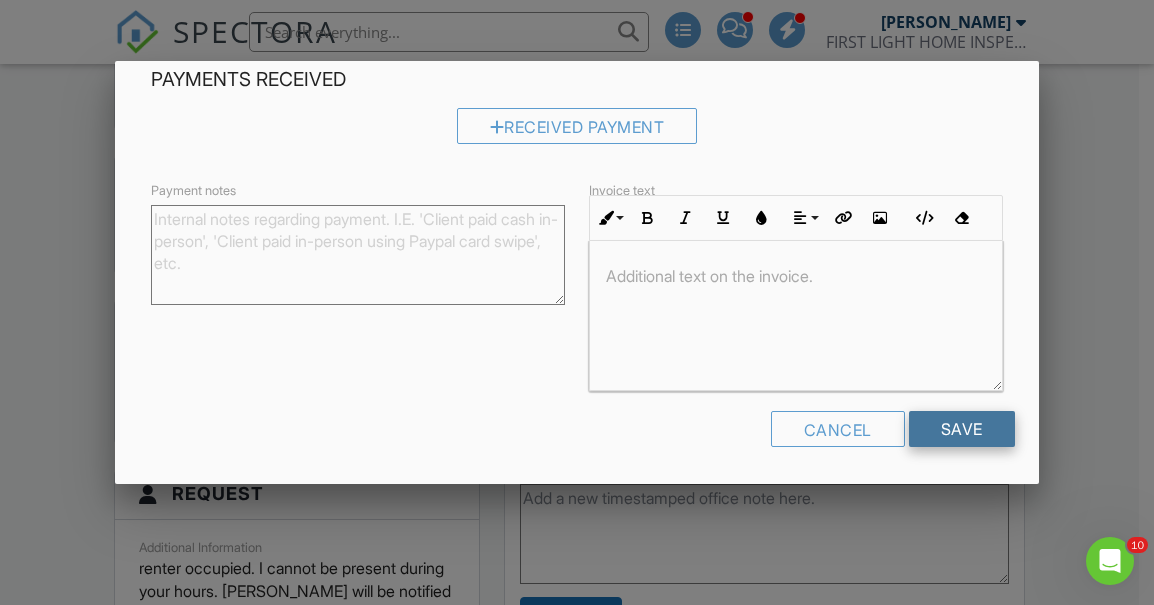 type on "-50.0" 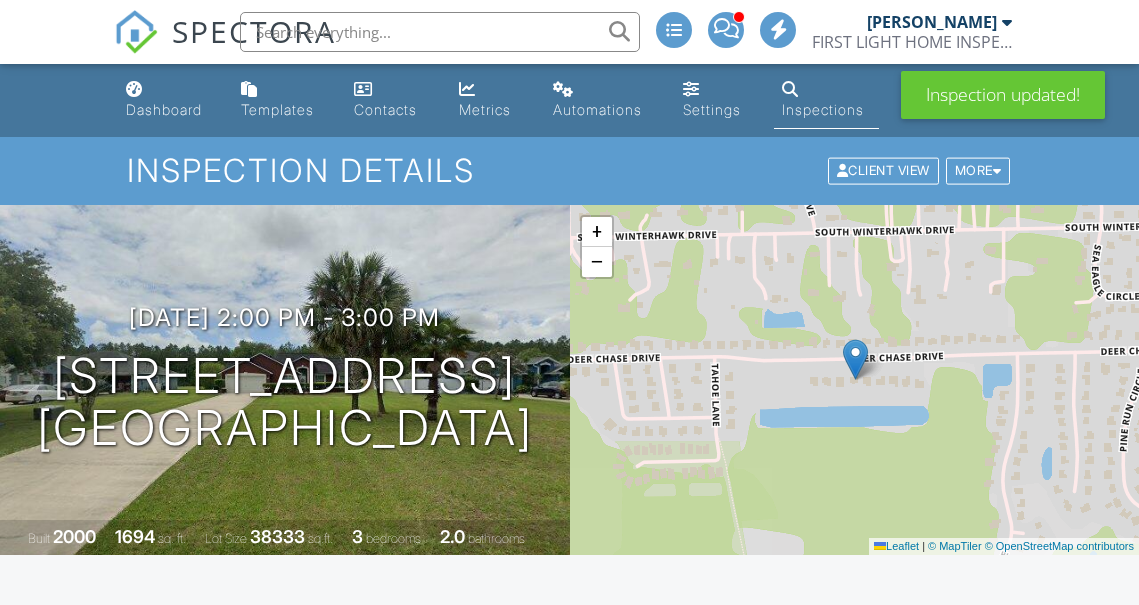 scroll, scrollTop: 0, scrollLeft: 0, axis: both 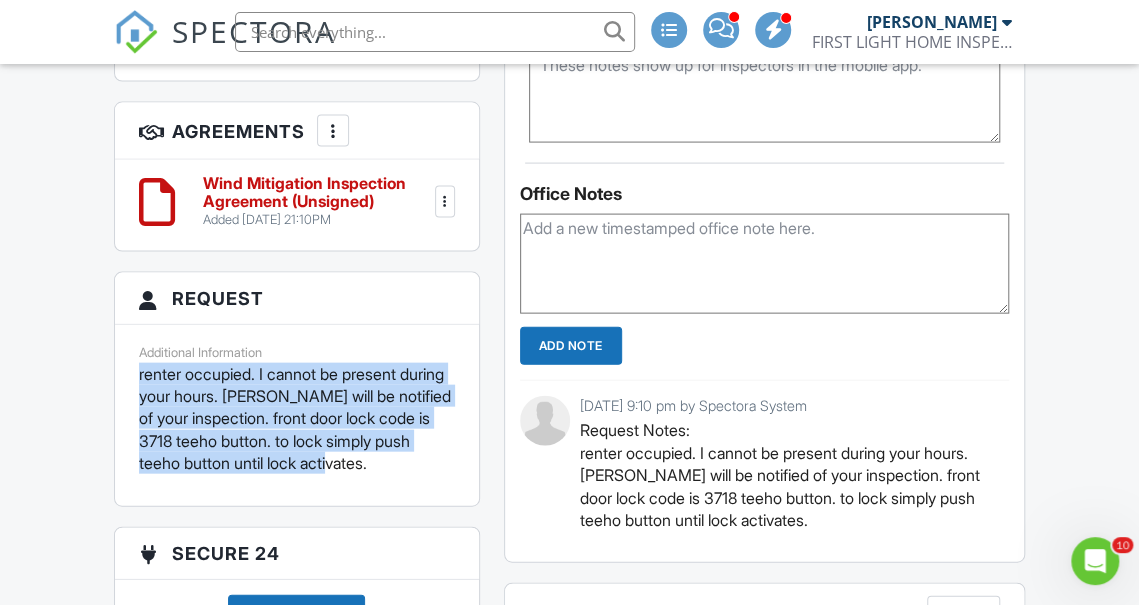 drag, startPoint x: 388, startPoint y: 439, endPoint x: 103, endPoint y: 353, distance: 297.69278 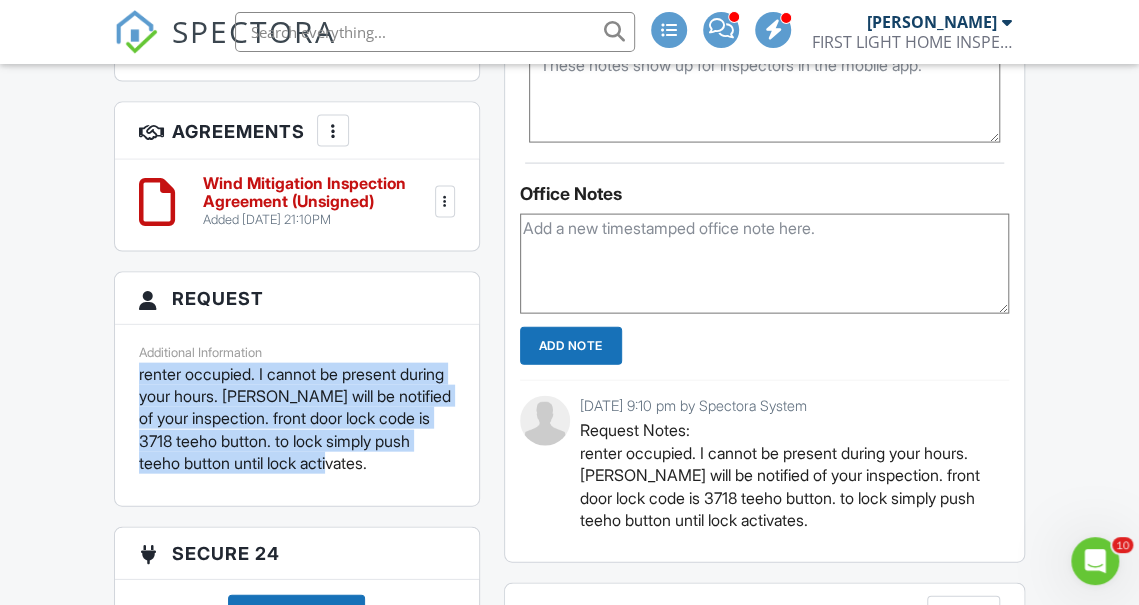 click on "People
Disable Client CC Email
New
Client
Client's Agent
Listing Agent
Add Another Person
Inspector
[PERSON_NAME]
[PHONE_NUMBER]
[EMAIL_ADDRESS][DOMAIN_NAME]
Make Invisible
Mark As Requested
Remove
Update Client
First name
[PERSON_NAME]
Last name
[PERSON_NAME]
Email (required)
[EMAIL_ADDRESS][DOMAIN_NAME]
CC Email
Phone
[PHONE_NUMBER]
Address
[STREET_ADDRESS]
City
[GEOGRAPHIC_DATA]
State
[US_STATE]
Zip
32086
Tags
Internal notes visible only to the company
Private notes visible only to company admins
Updating the client email address will resend the confirmation email and update all queued automated emails.
Cancel
Save
Confirm client deletion
Cancel" at bounding box center [297, -60] 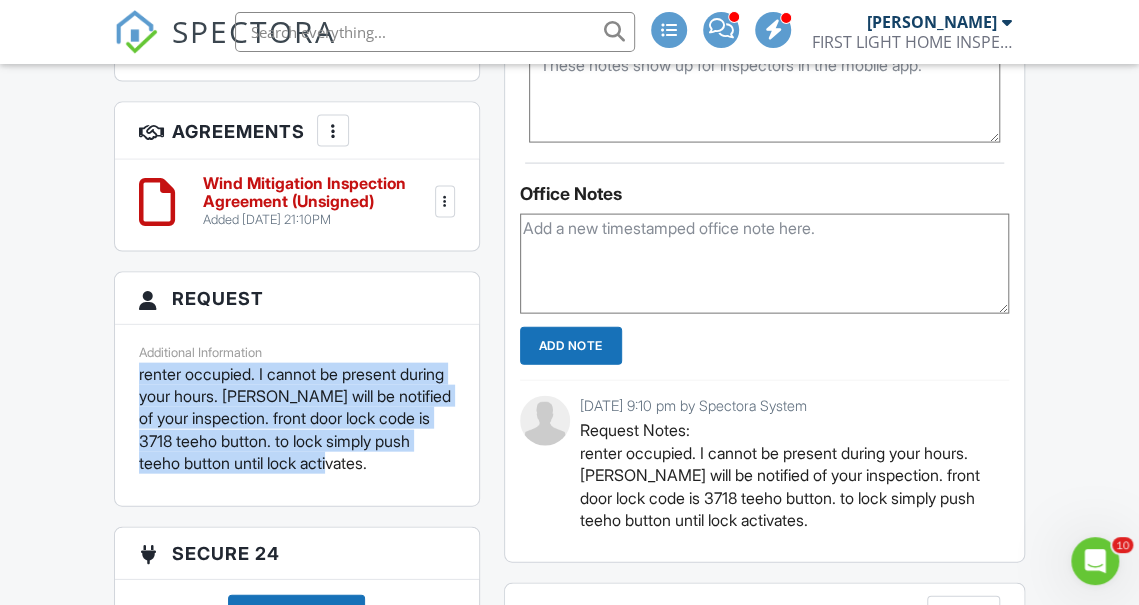 copy on "renter occupied. I cannot be present during your hours. [PERSON_NAME] will be notified of your inspection. front door lock code is 3718 teeho button. to lock simply push teeho button until lock activates." 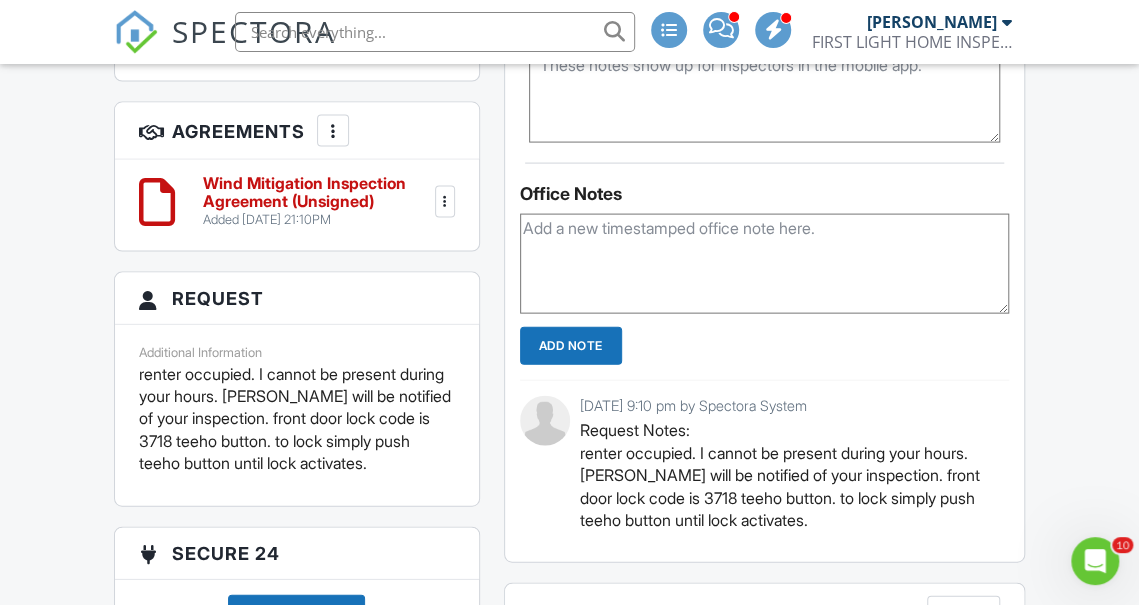 click at bounding box center (765, 93) 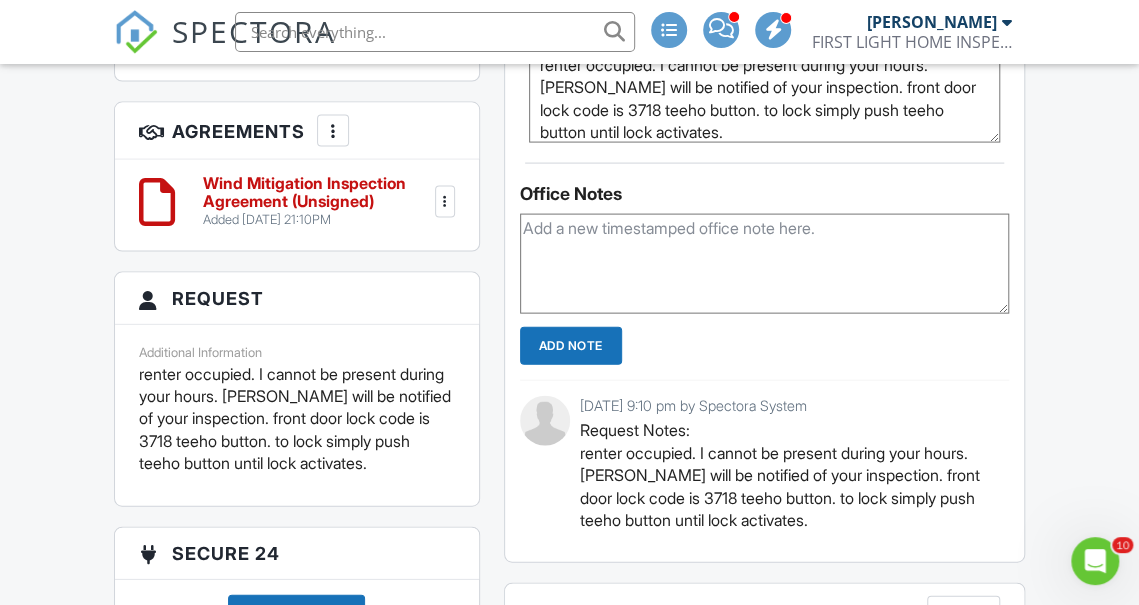 type on "renter occupied. I cannot be present during your hours. tennant will be notified of your inspection. front door lock code is 3718 teeho button. to lock simply push teeho button until lock activates." 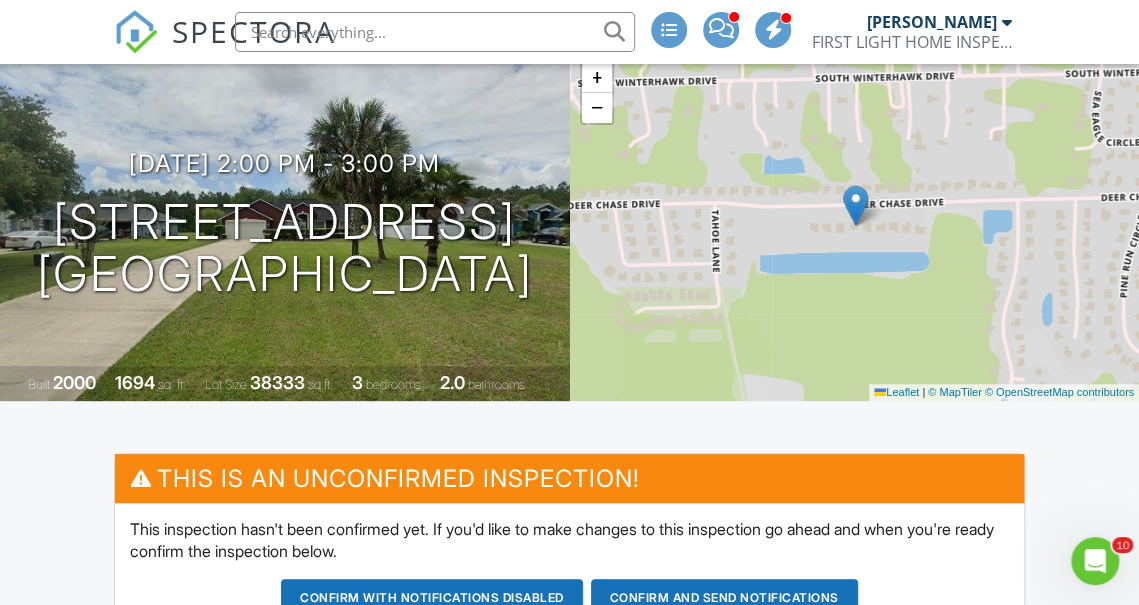 scroll, scrollTop: 165, scrollLeft: 0, axis: vertical 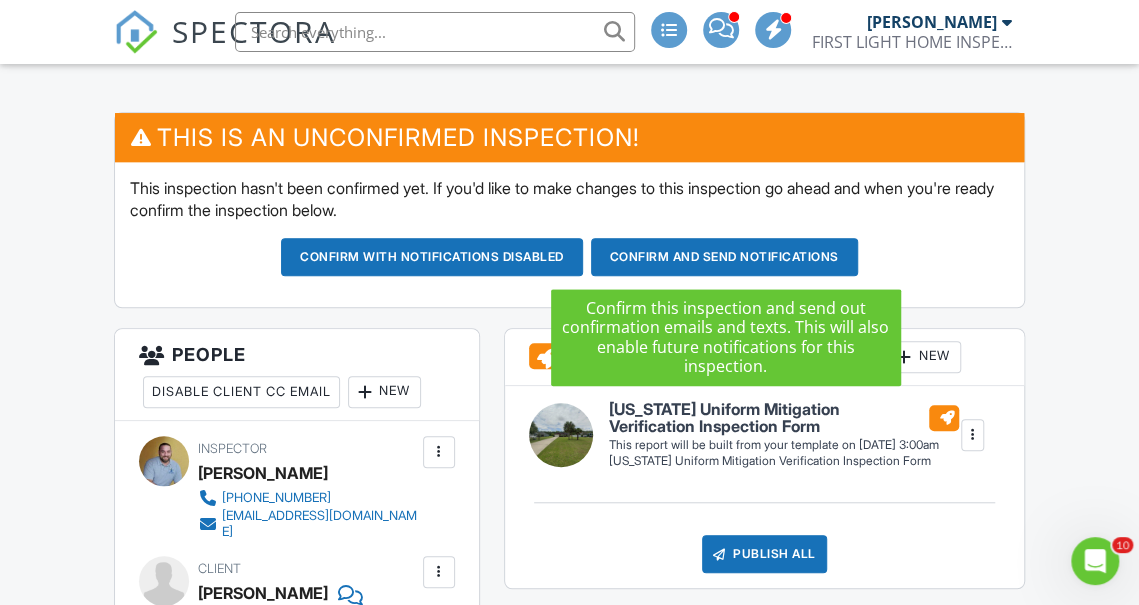click on "Confirm and send notifications" at bounding box center (432, 257) 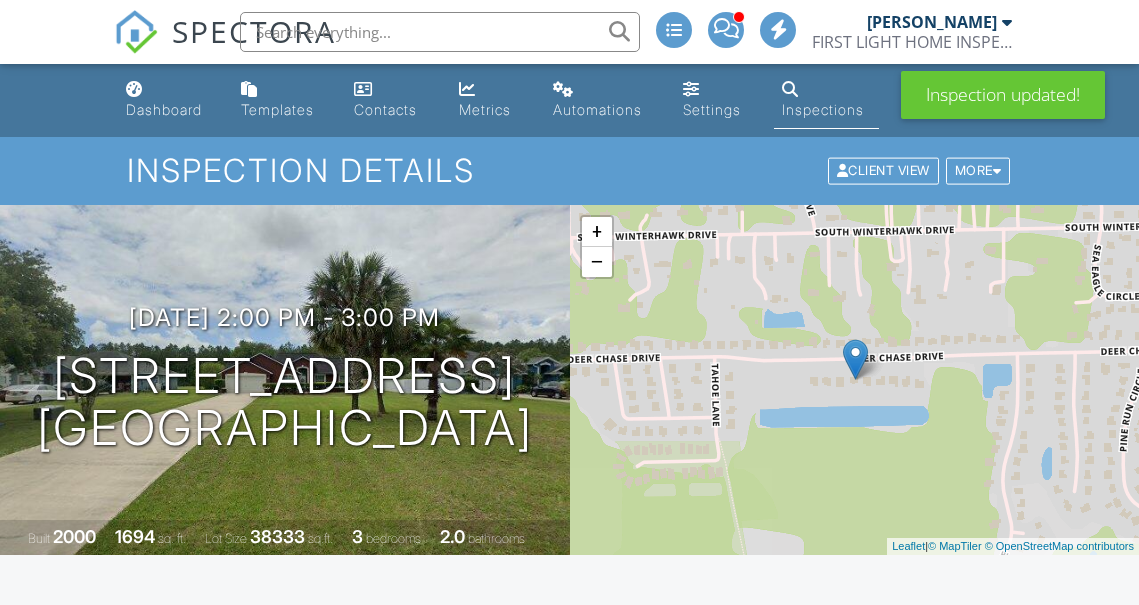 scroll, scrollTop: 0, scrollLeft: 0, axis: both 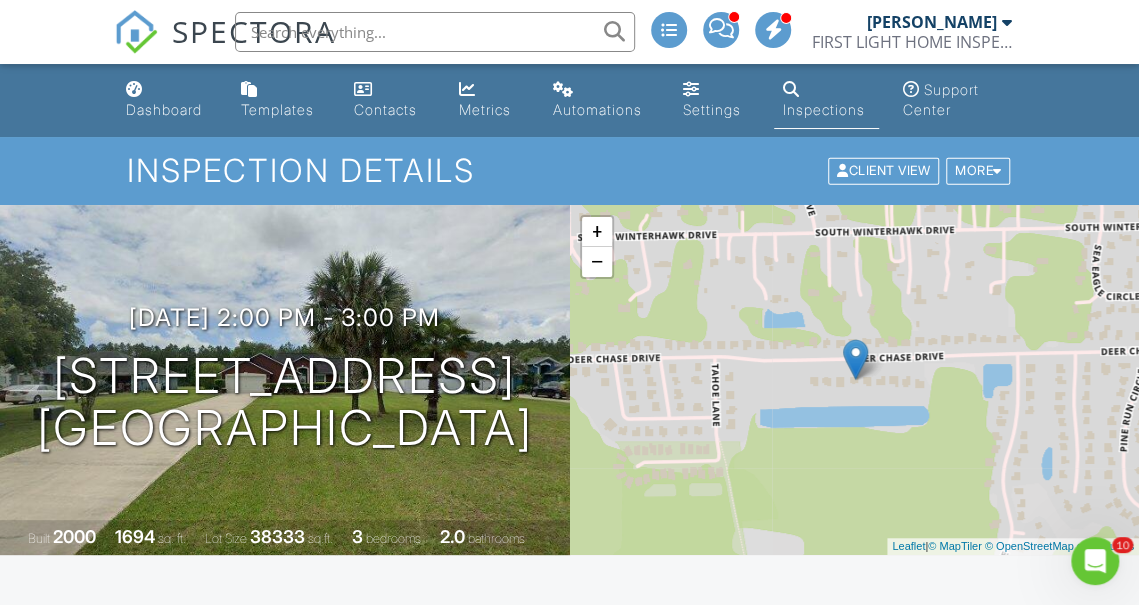 click at bounding box center [136, 32] 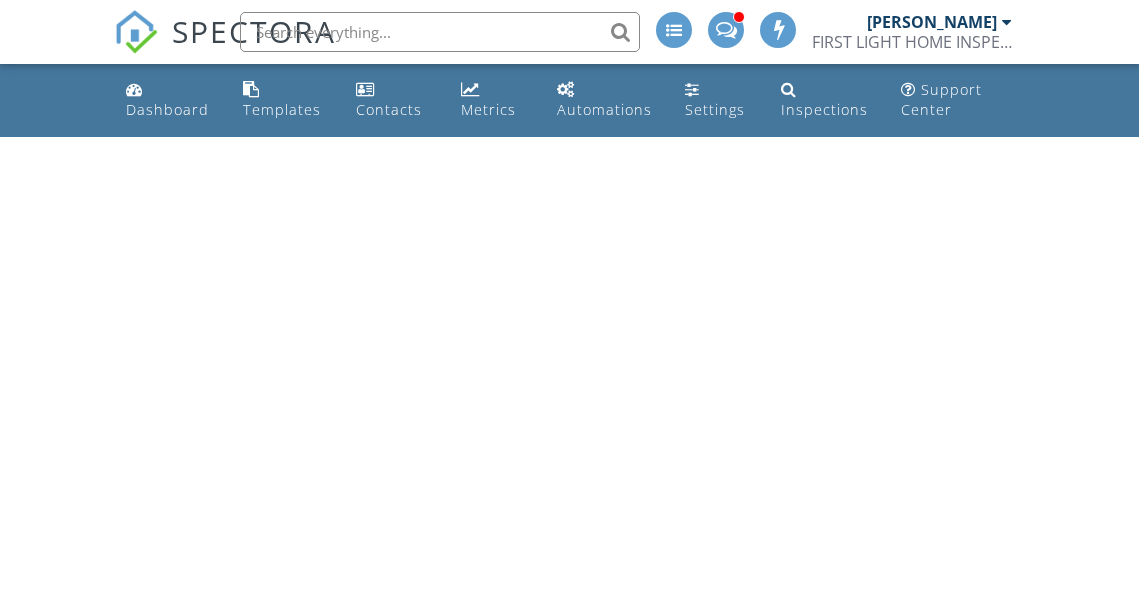 scroll, scrollTop: 0, scrollLeft: 0, axis: both 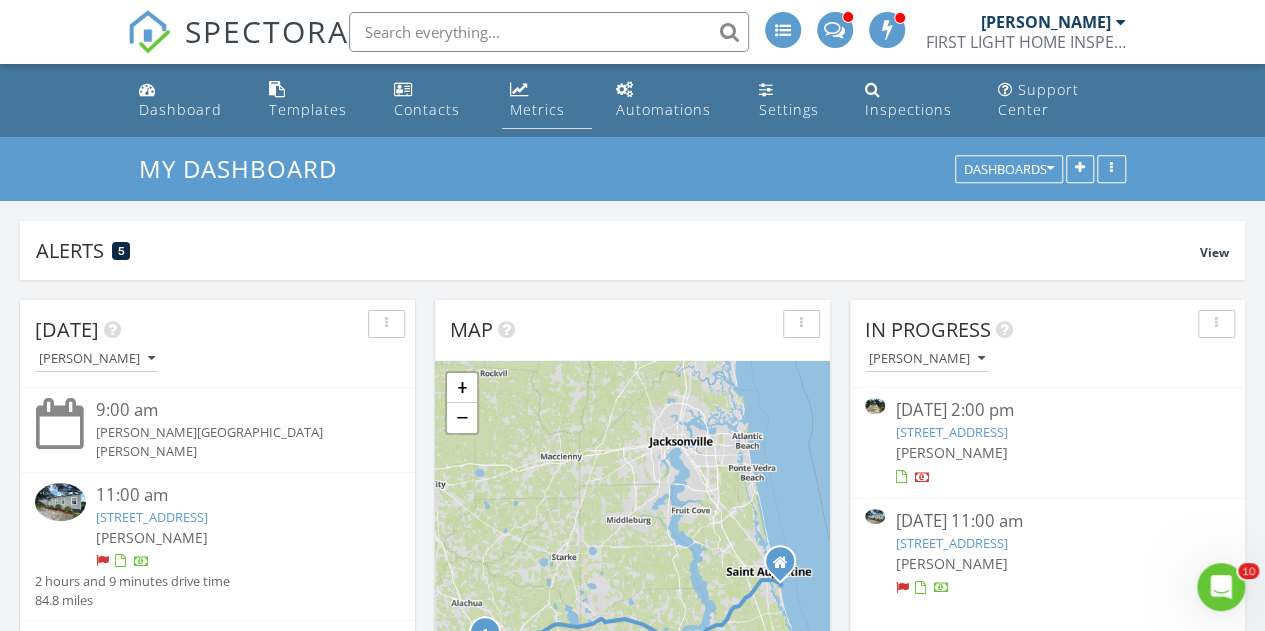 click on "Metrics" at bounding box center (537, 109) 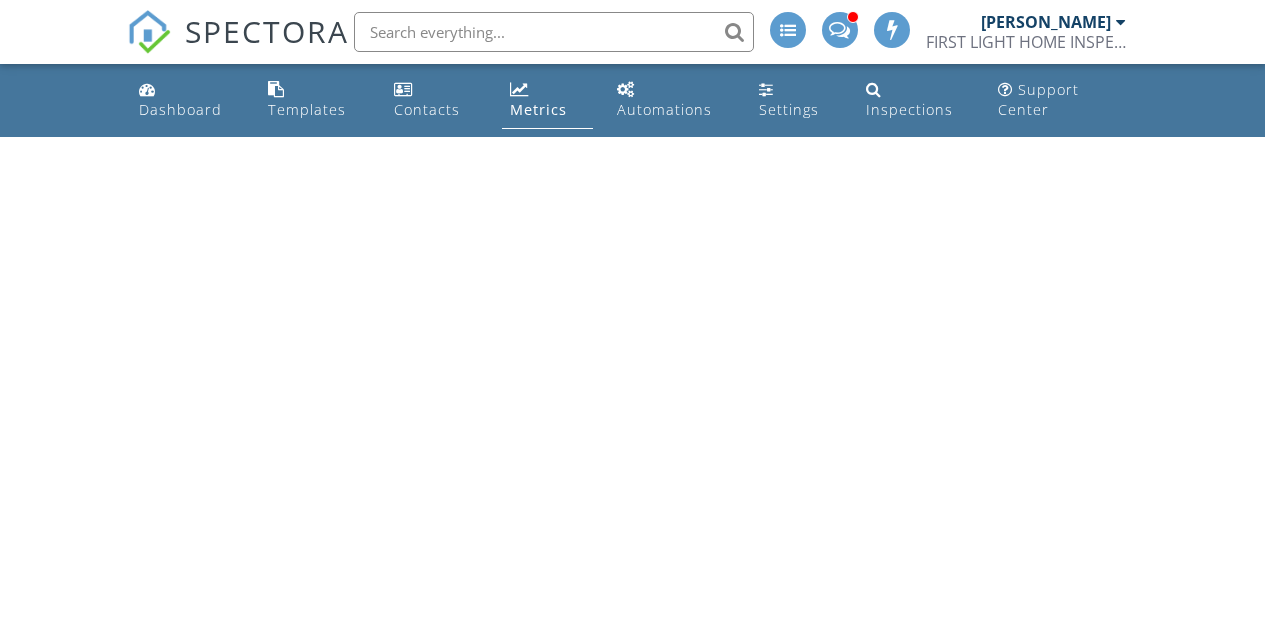 scroll, scrollTop: 0, scrollLeft: 0, axis: both 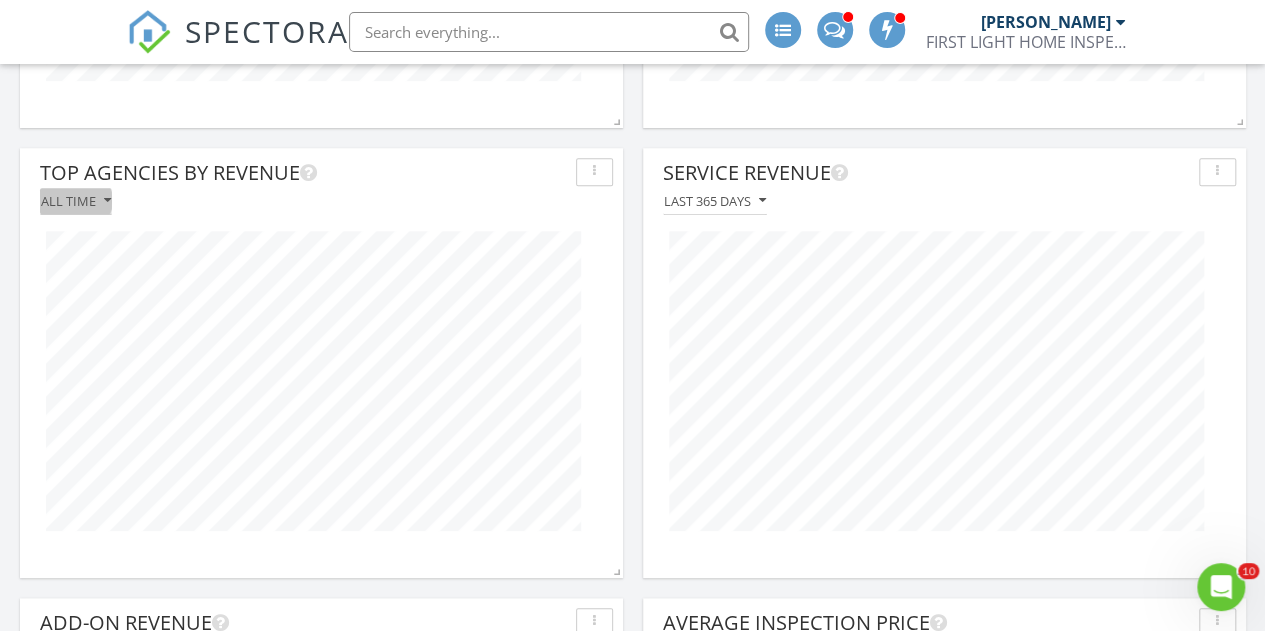 click on "All time" at bounding box center (76, 201) 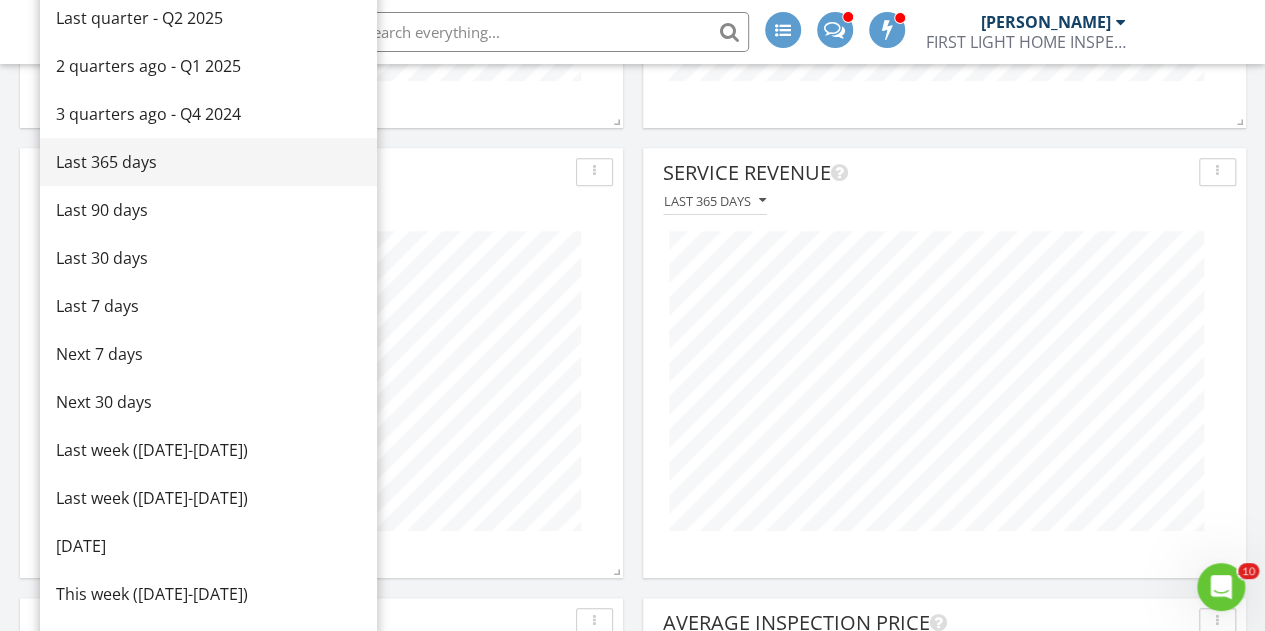 click on "Last 365 days" at bounding box center [208, 162] 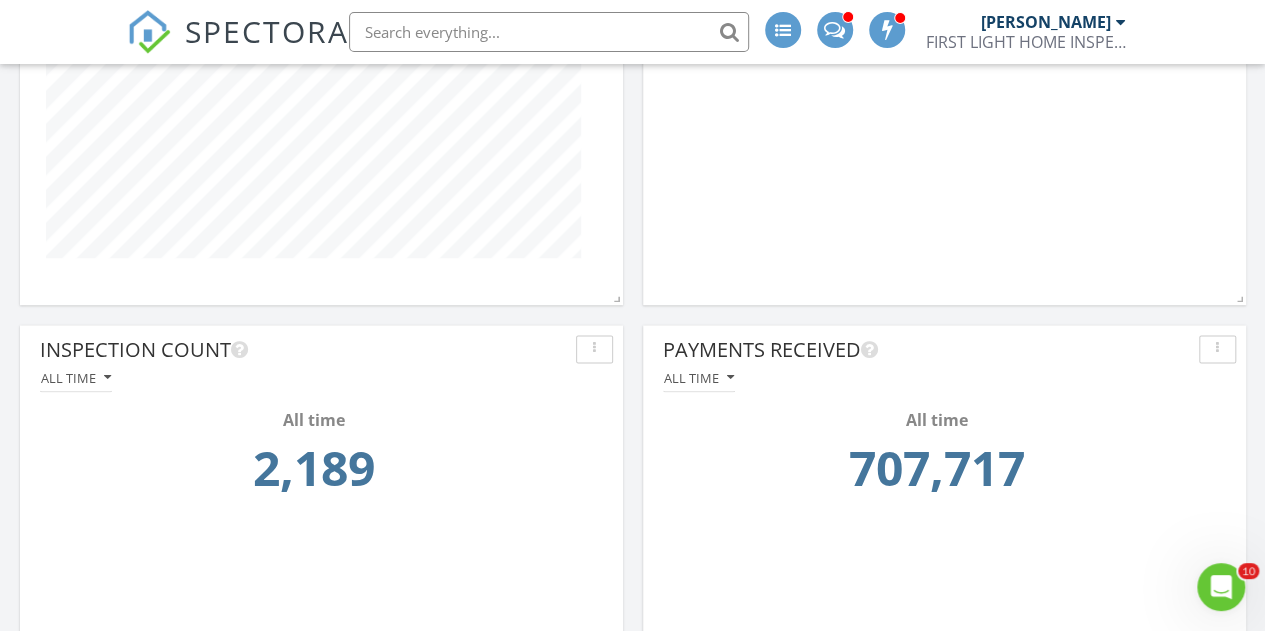 scroll, scrollTop: 1360, scrollLeft: 0, axis: vertical 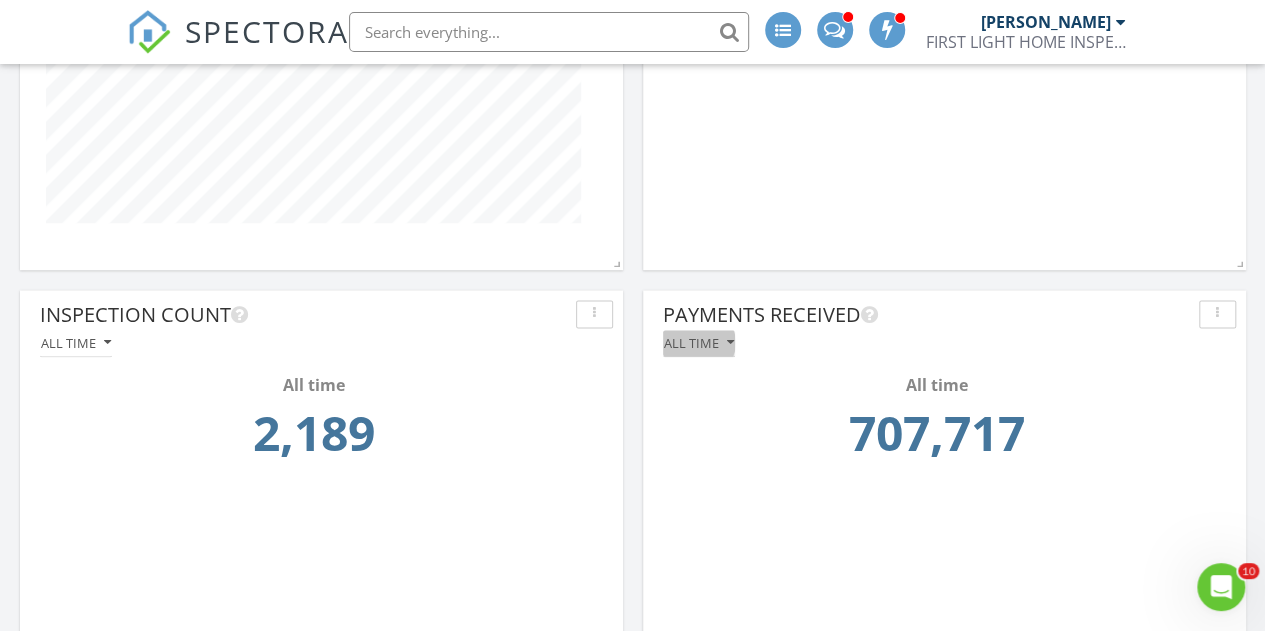 click on "All time" at bounding box center (699, 343) 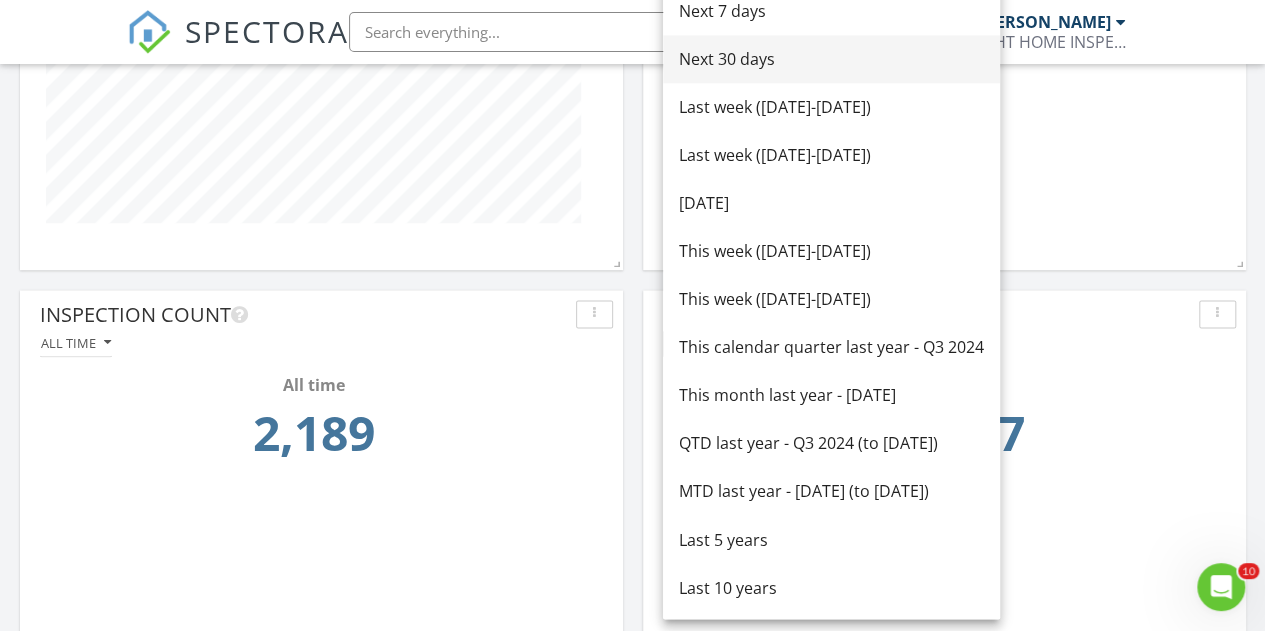 type 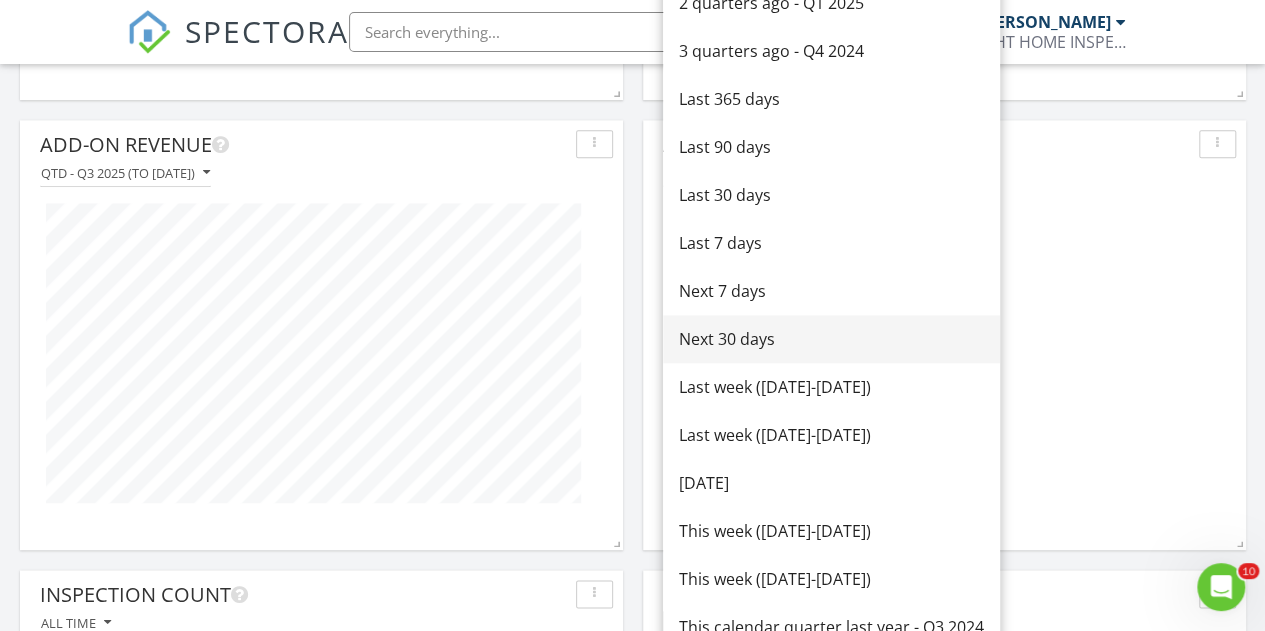 scroll, scrollTop: 1040, scrollLeft: 0, axis: vertical 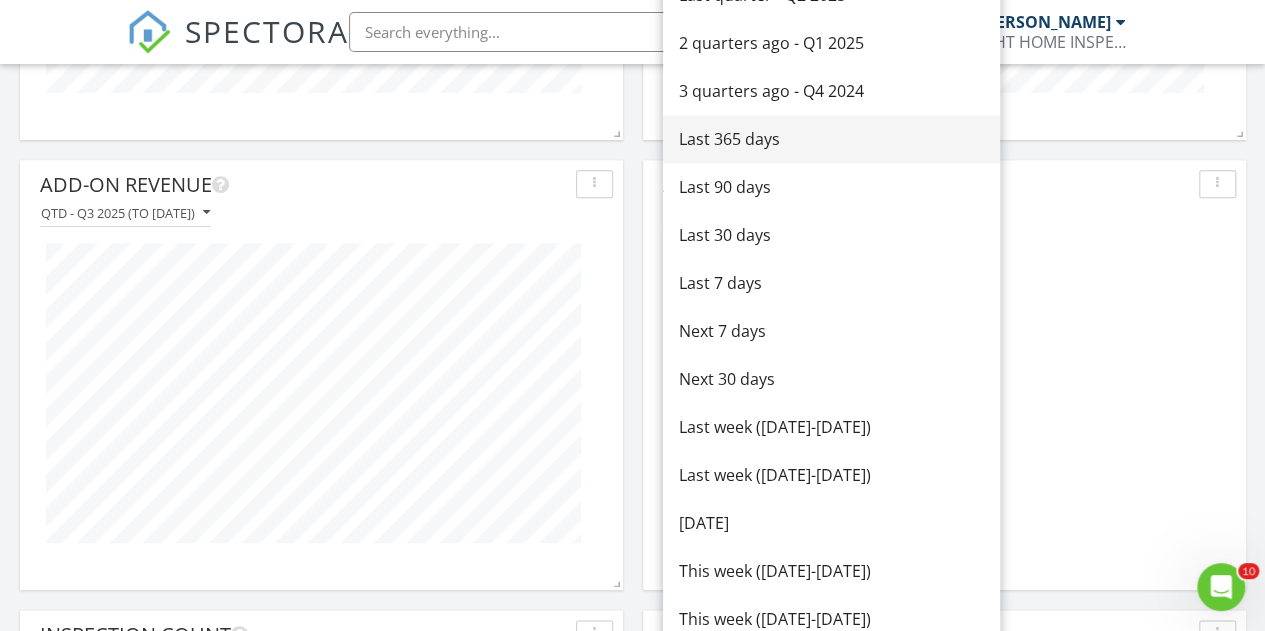 click on "Last 365 days" at bounding box center (831, 139) 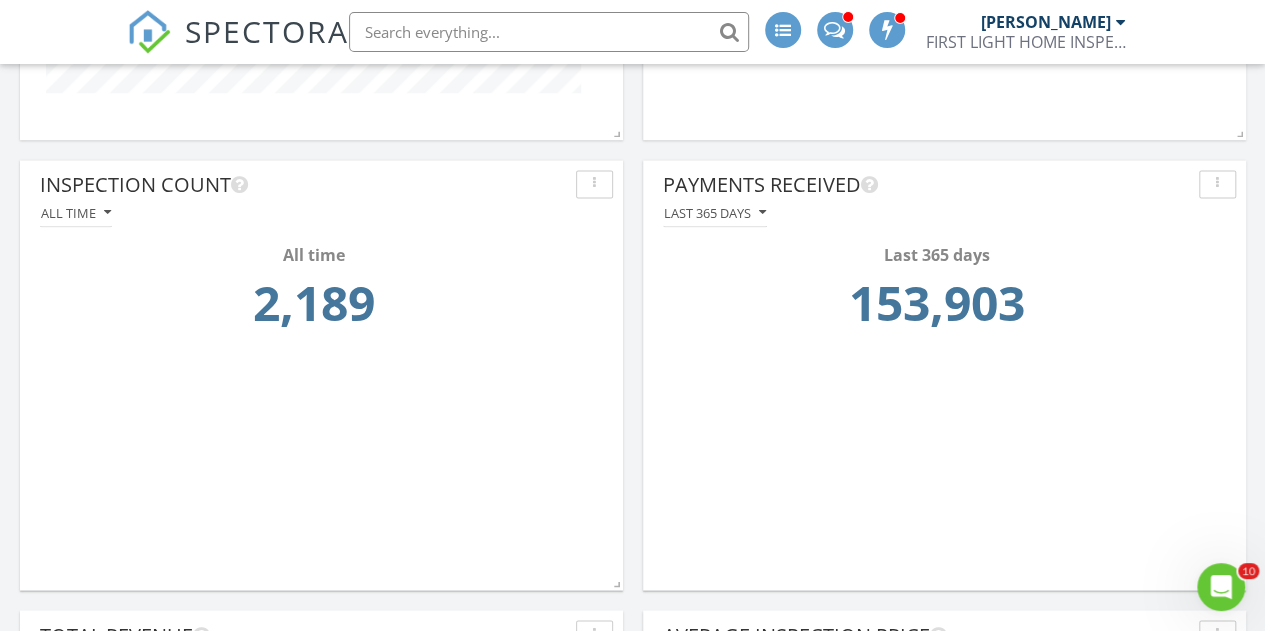 scroll, scrollTop: 1486, scrollLeft: 0, axis: vertical 